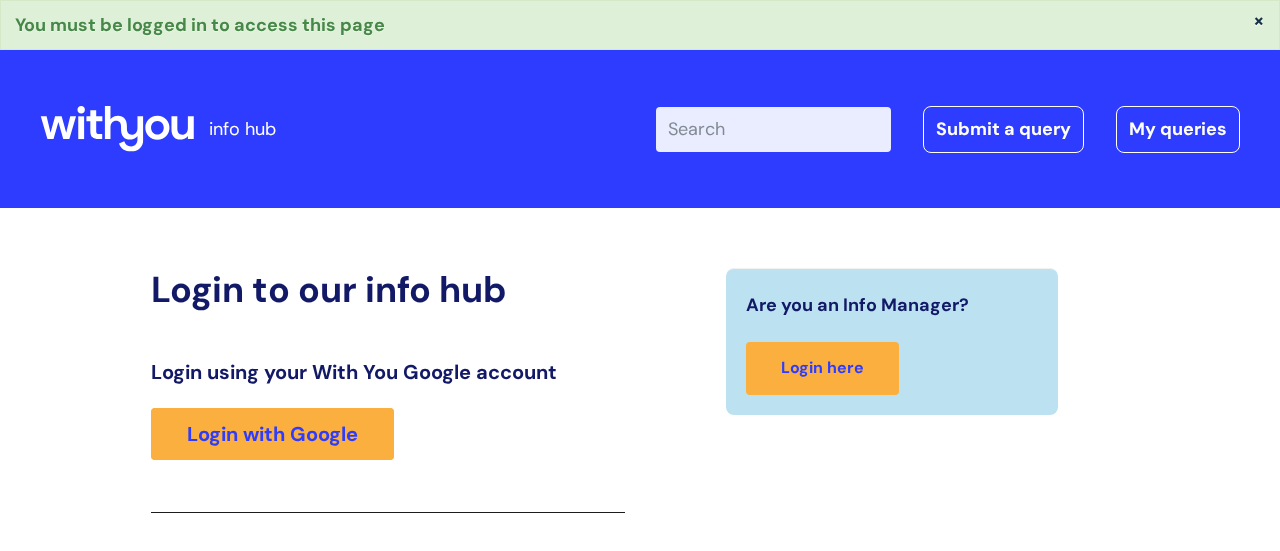 scroll, scrollTop: 354, scrollLeft: 0, axis: vertical 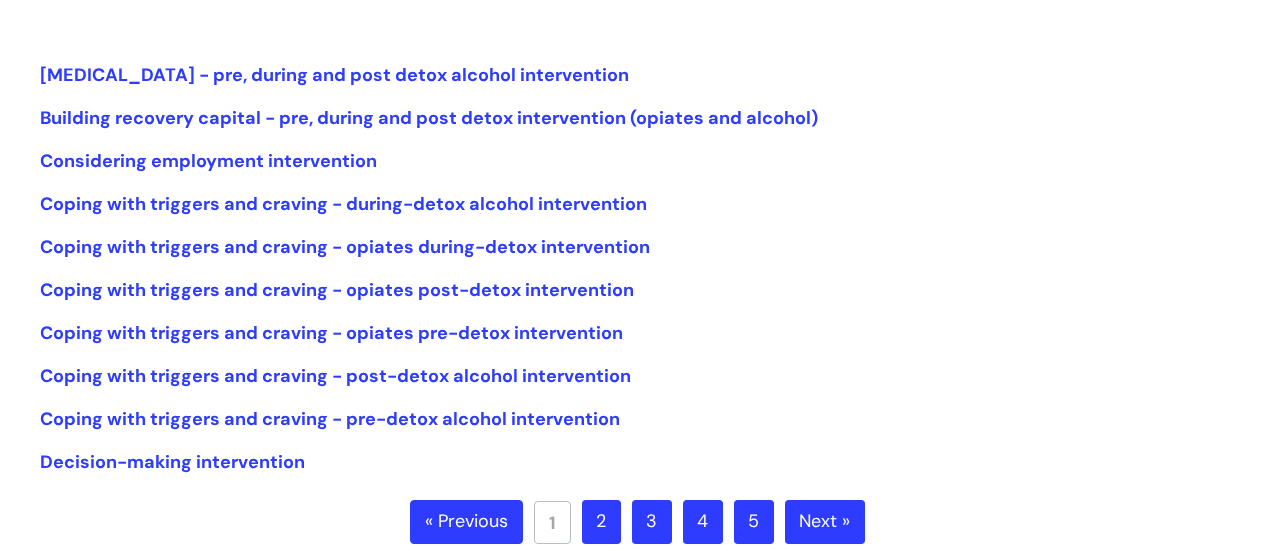 click on "2" at bounding box center [601, 522] 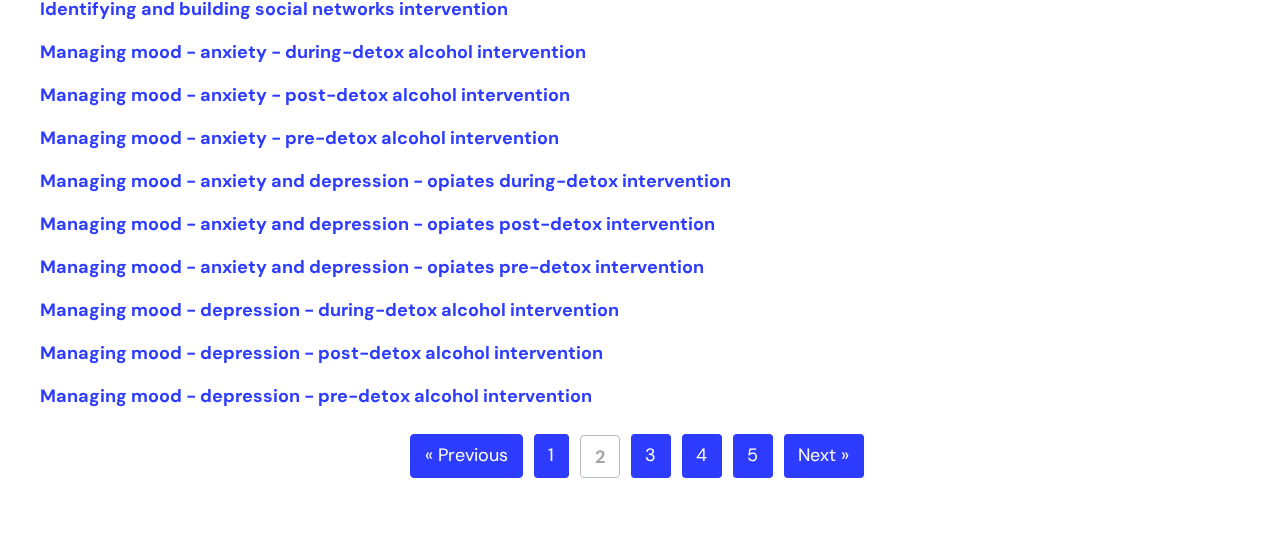 scroll, scrollTop: 559, scrollLeft: 0, axis: vertical 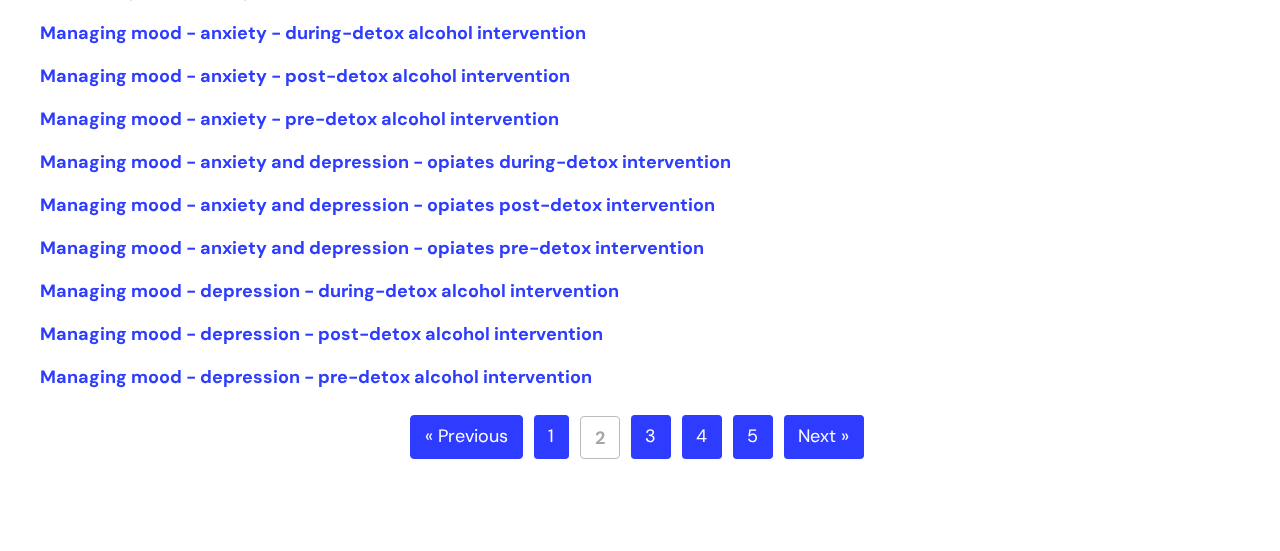 click on "3" at bounding box center [651, 437] 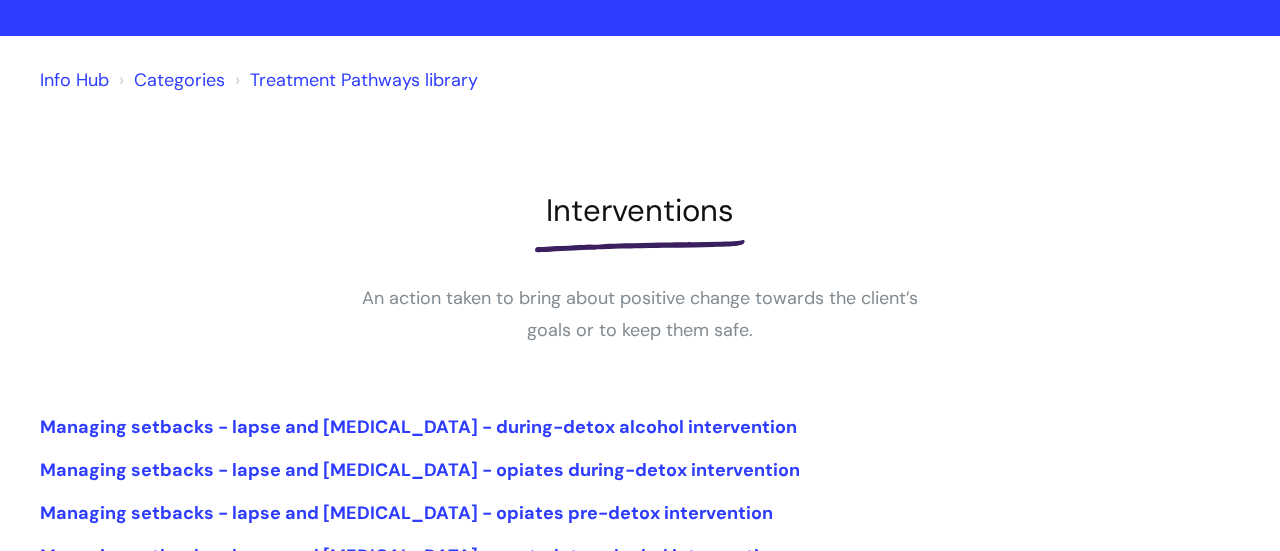 scroll, scrollTop: 93, scrollLeft: 0, axis: vertical 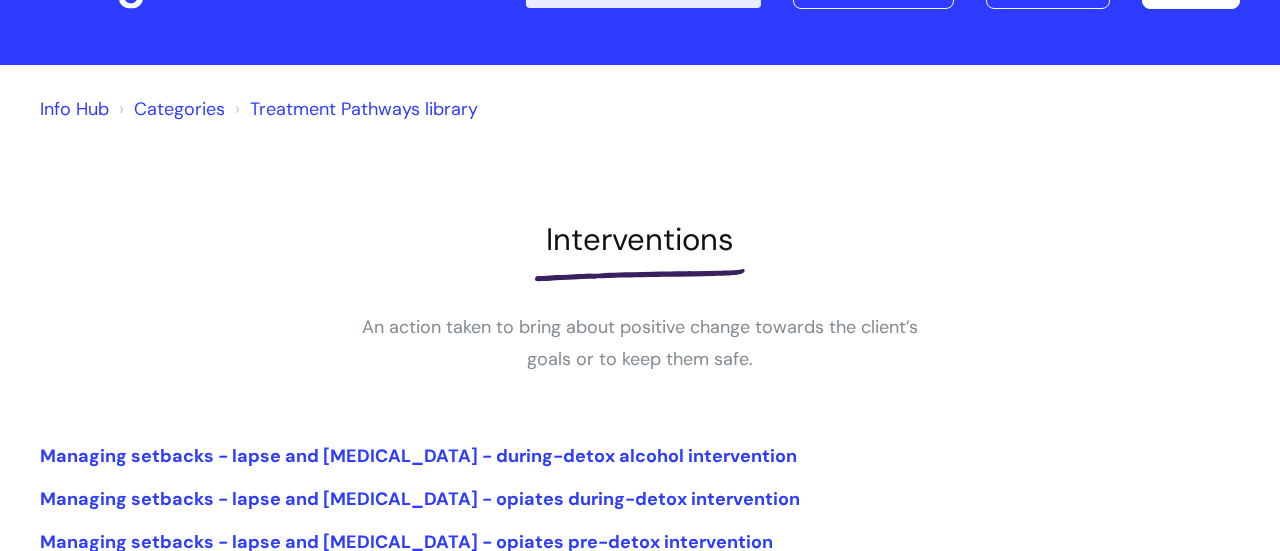 click on "Treatment Pathways library" at bounding box center [364, 109] 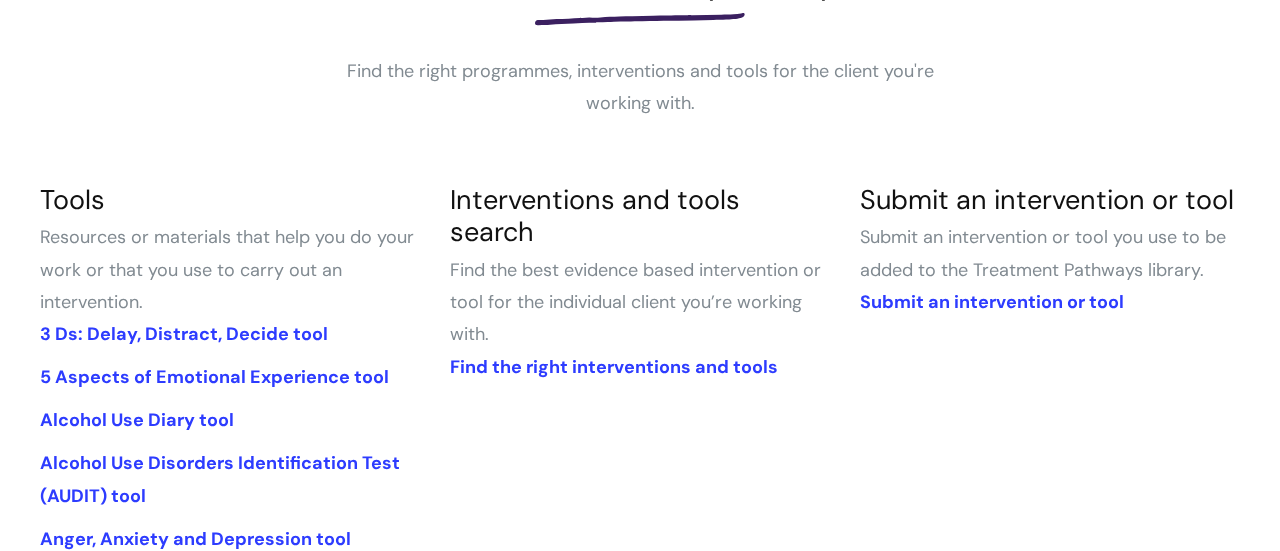 scroll, scrollTop: 472, scrollLeft: 0, axis: vertical 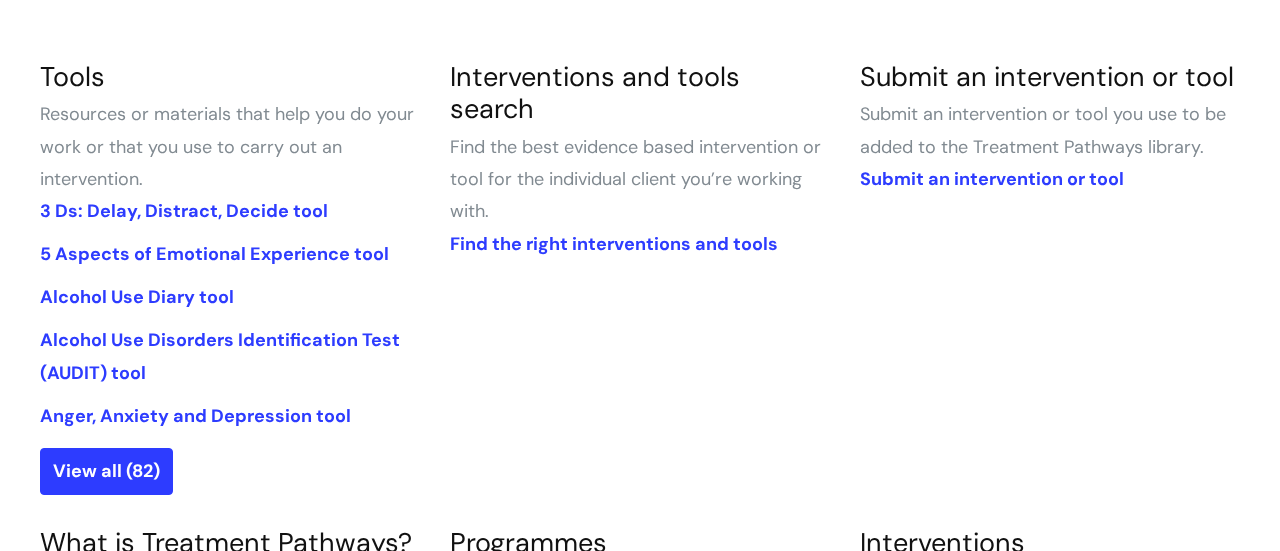 click on "Find the right interventions and tools" at bounding box center (640, 244) 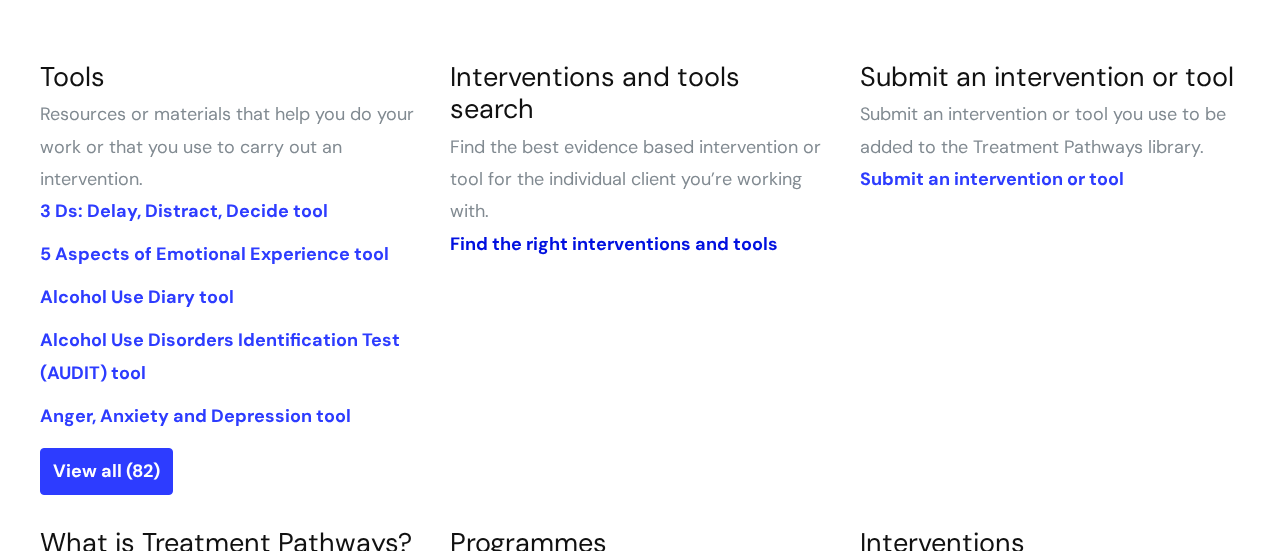 click on "Find the right interventions and tools" at bounding box center (614, 244) 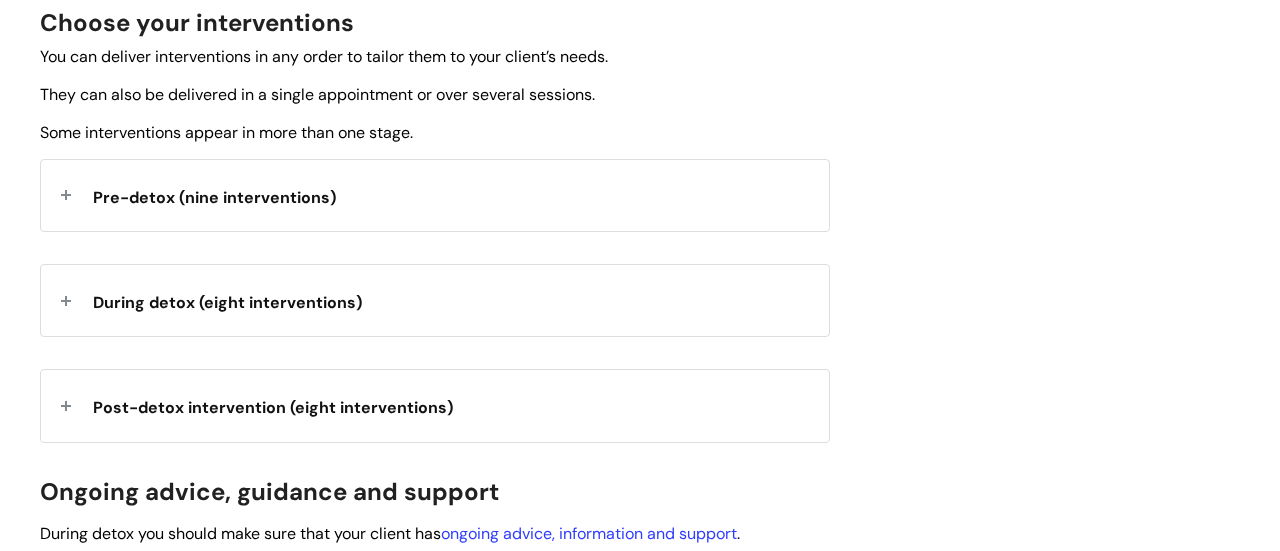 scroll, scrollTop: 773, scrollLeft: 0, axis: vertical 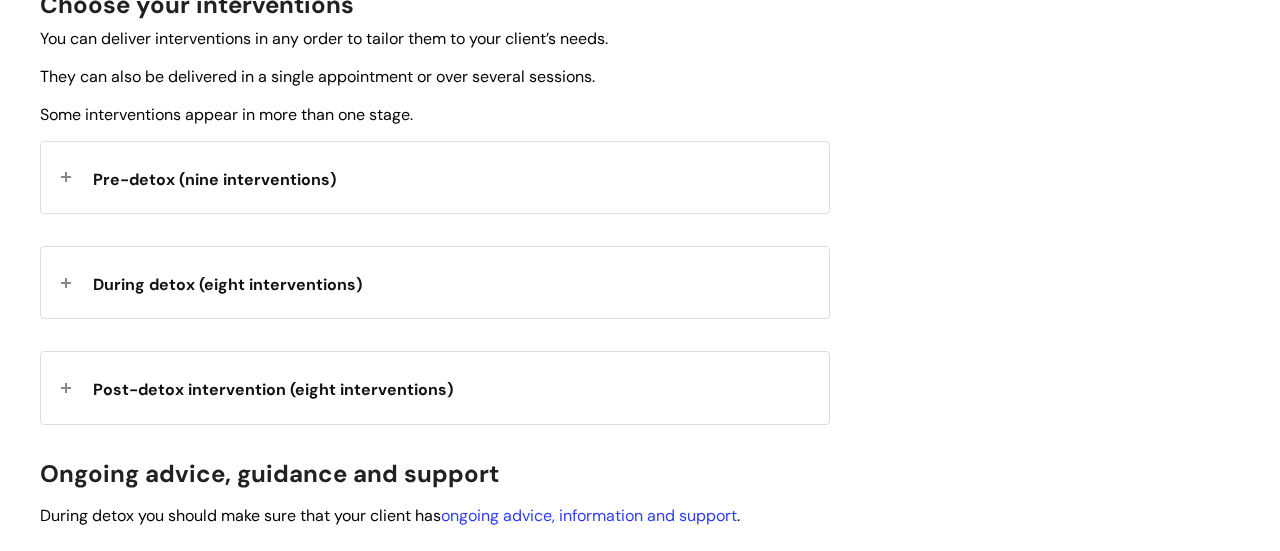 click on "Pre-detox (nine interventions)" at bounding box center (435, 177) 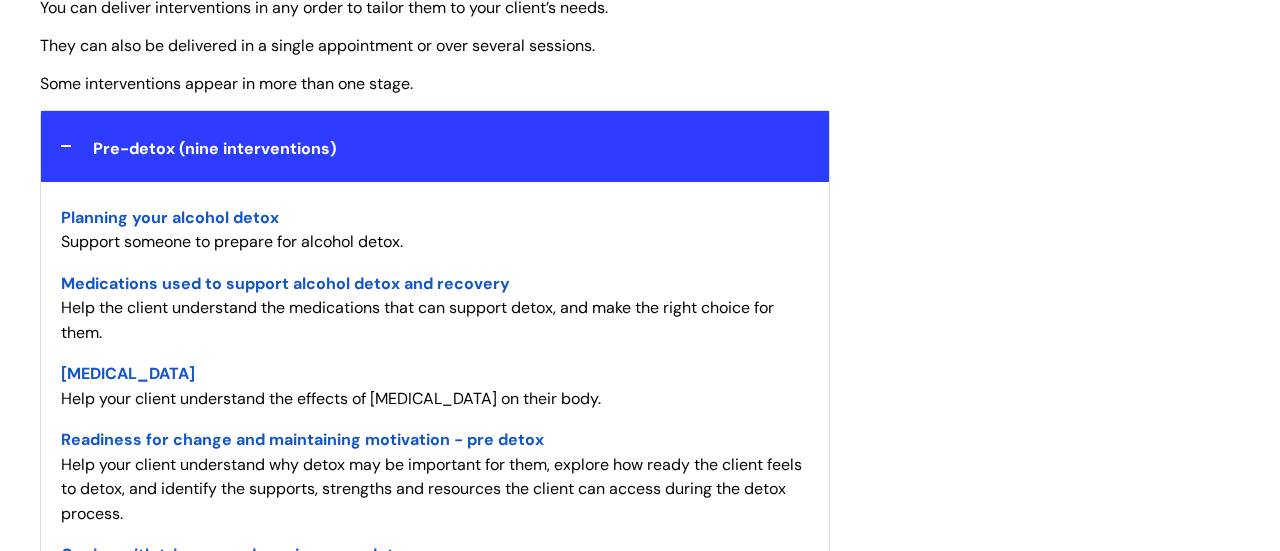 scroll, scrollTop: 806, scrollLeft: 0, axis: vertical 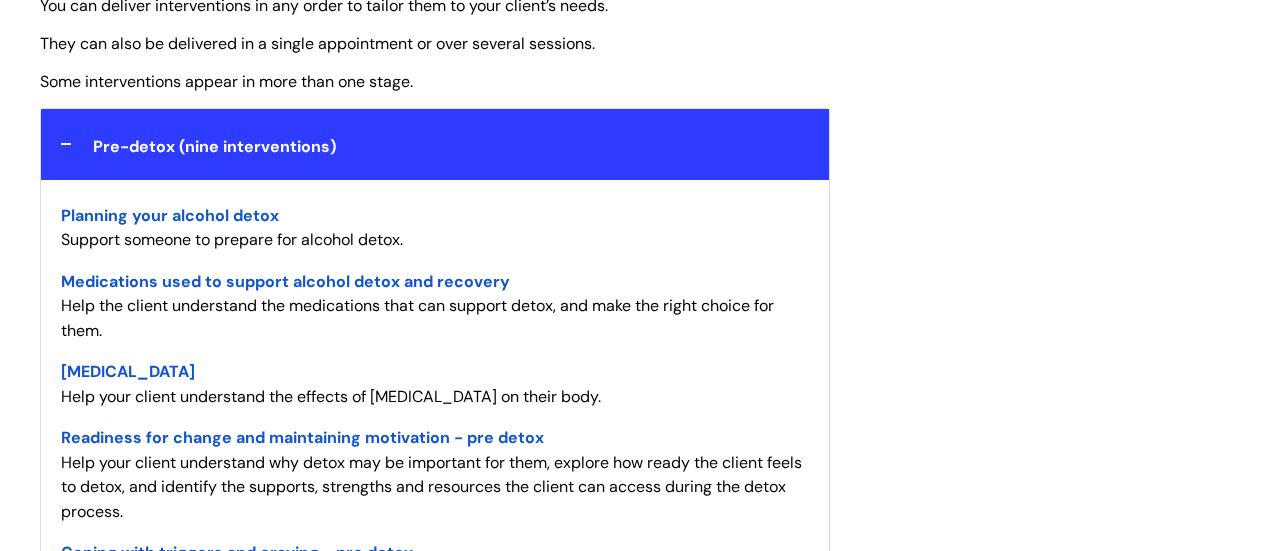 click on "Planning your alcohol detox" at bounding box center [170, 215] 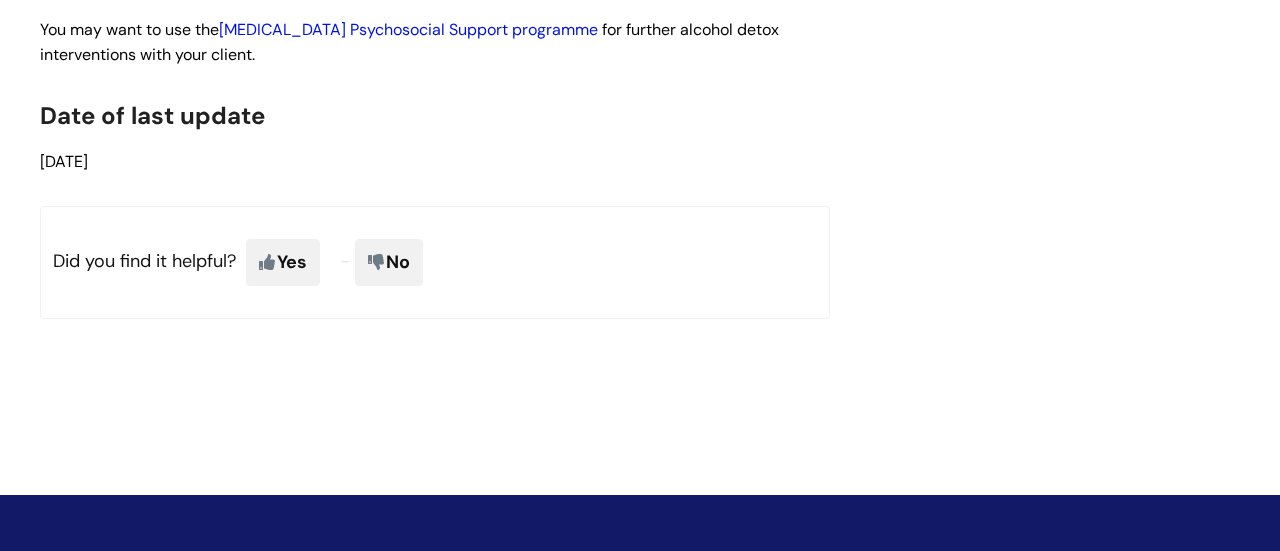 scroll, scrollTop: 3699, scrollLeft: 0, axis: vertical 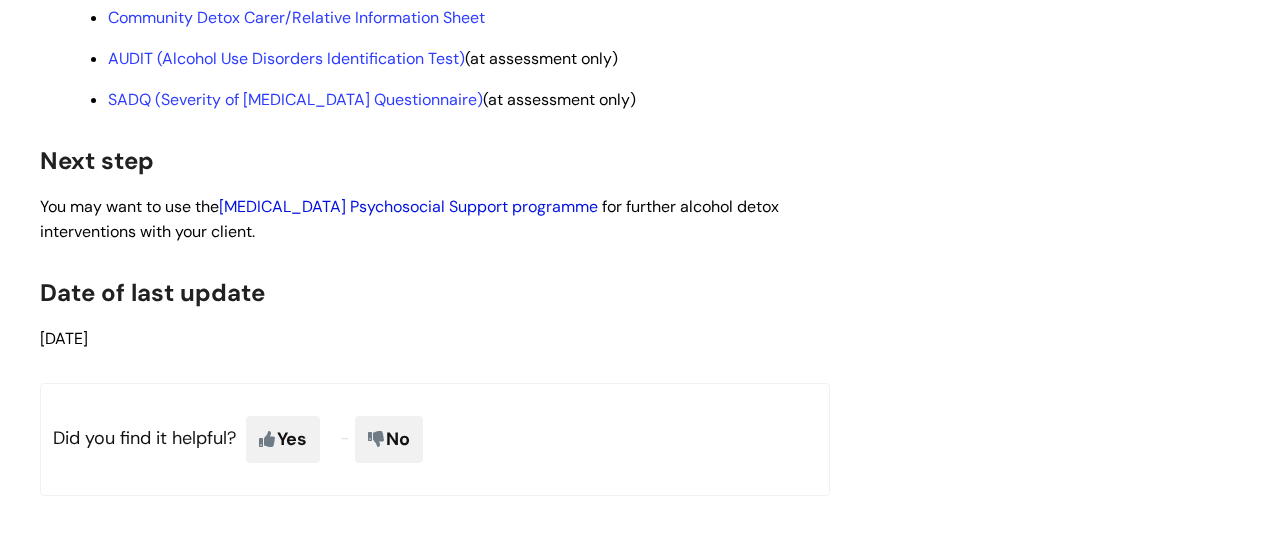 click on "[MEDICAL_DATA] Psychosocial Support programme" at bounding box center [408, 206] 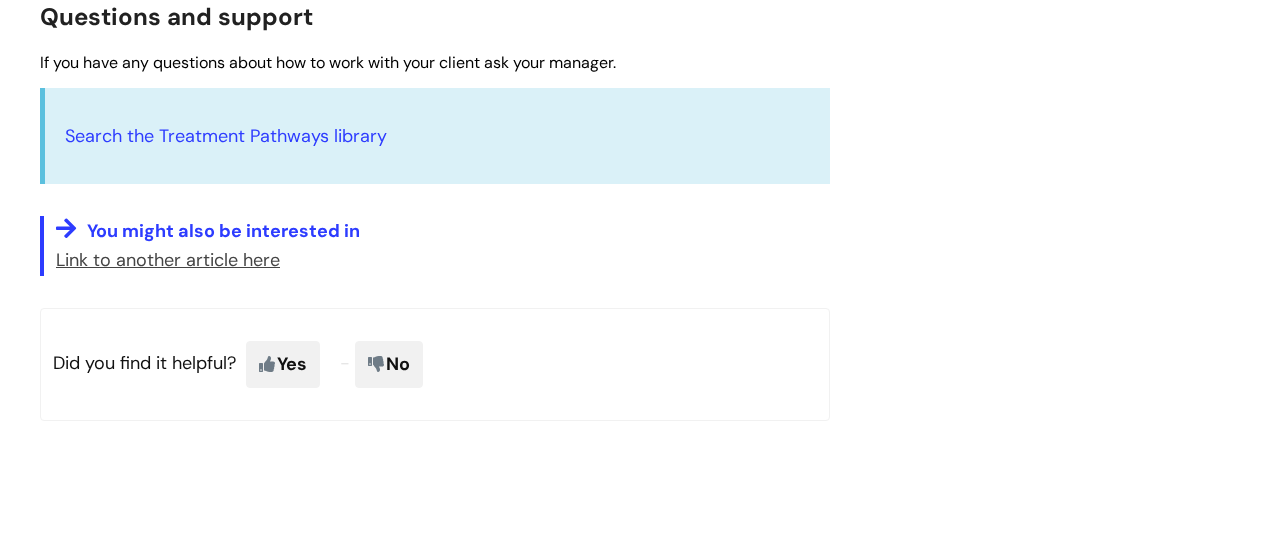 scroll, scrollTop: 927, scrollLeft: 0, axis: vertical 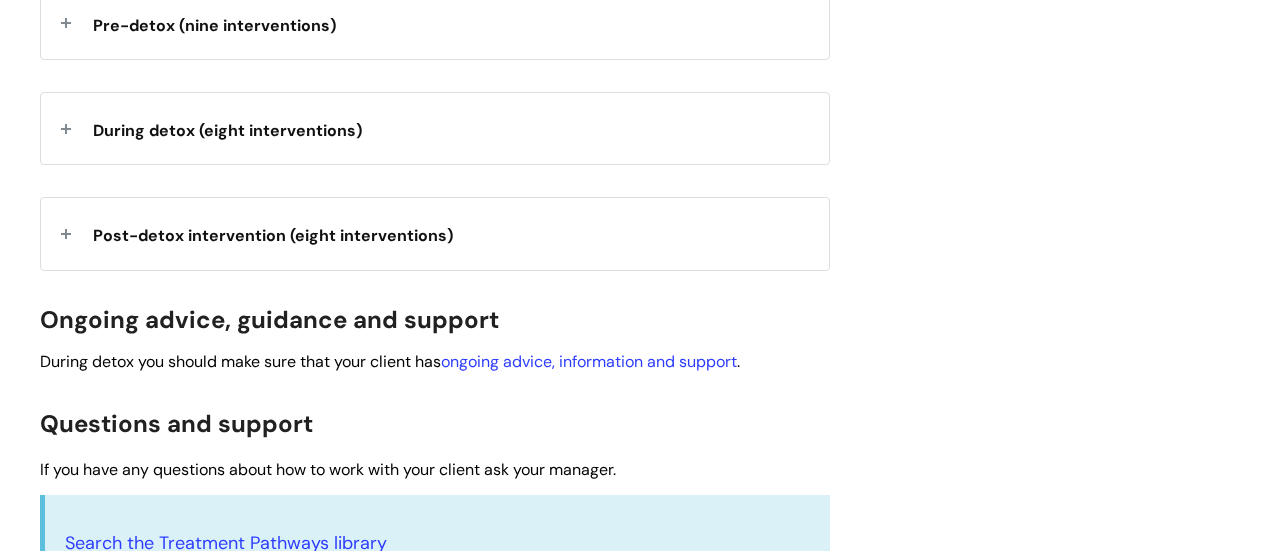 click on "Alcohol | Change, Sustain | Physical dependence 1, 2, 3 Get the whole support package in place We only deliver interventions as part of the whole client support package. Client support package  Find out how to  set your clients up for detox success  with a package of: Therapeutic relationship Psychosocial interventions Group work Support from community recovery champions Support with underlying psychological issues, including anxiety and depression Choose your interventions You can deliver interventions in any order to tailor them to your client’s needs. They can also be delivered in a single appointment or over several sessions. Some interventions appear in more than one stage. Pre-detox (nine interventions) Planning your alcohol detox  -  Support someone to prepare for alcohol detox. Medications used to support alcohol detox and recovery Help the client understand the medications that can support detox, and make the right choice for them. Alcohol Withdrawal Syndrome ." at bounding box center (435, 94) 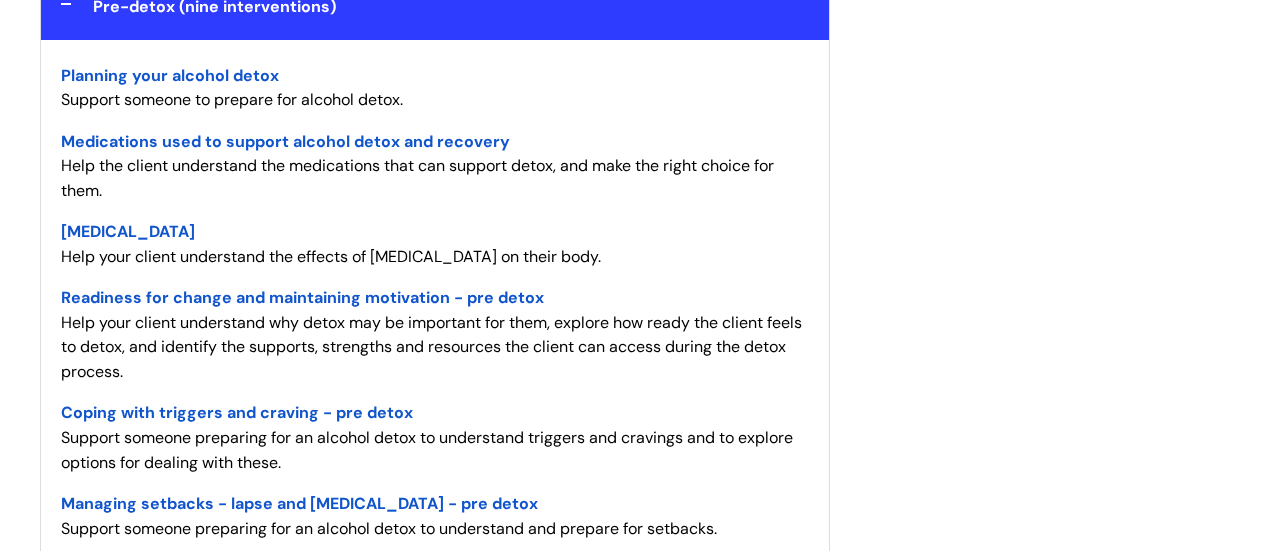 scroll, scrollTop: 947, scrollLeft: 0, axis: vertical 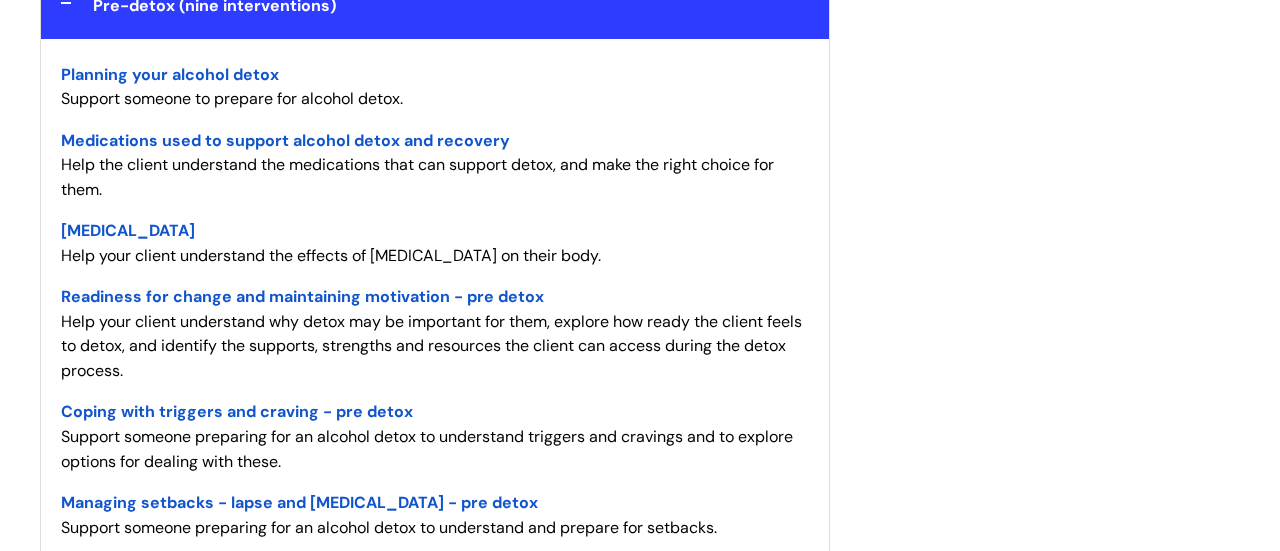 click on "Readiness for change and maintaining motivation - pre detox" at bounding box center [302, 296] 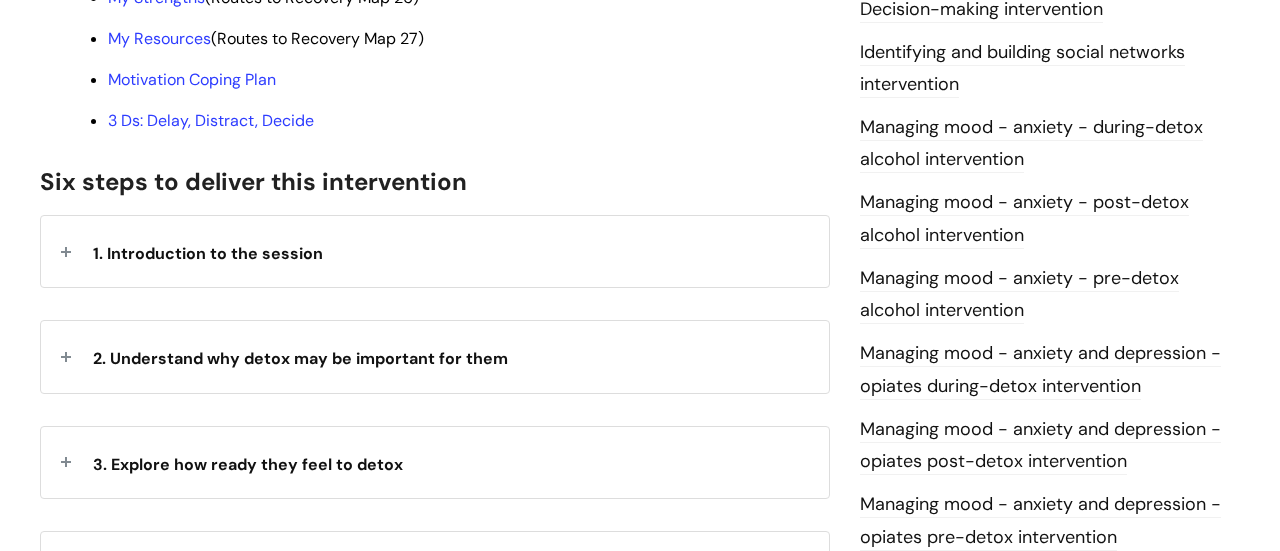 scroll, scrollTop: 946, scrollLeft: 0, axis: vertical 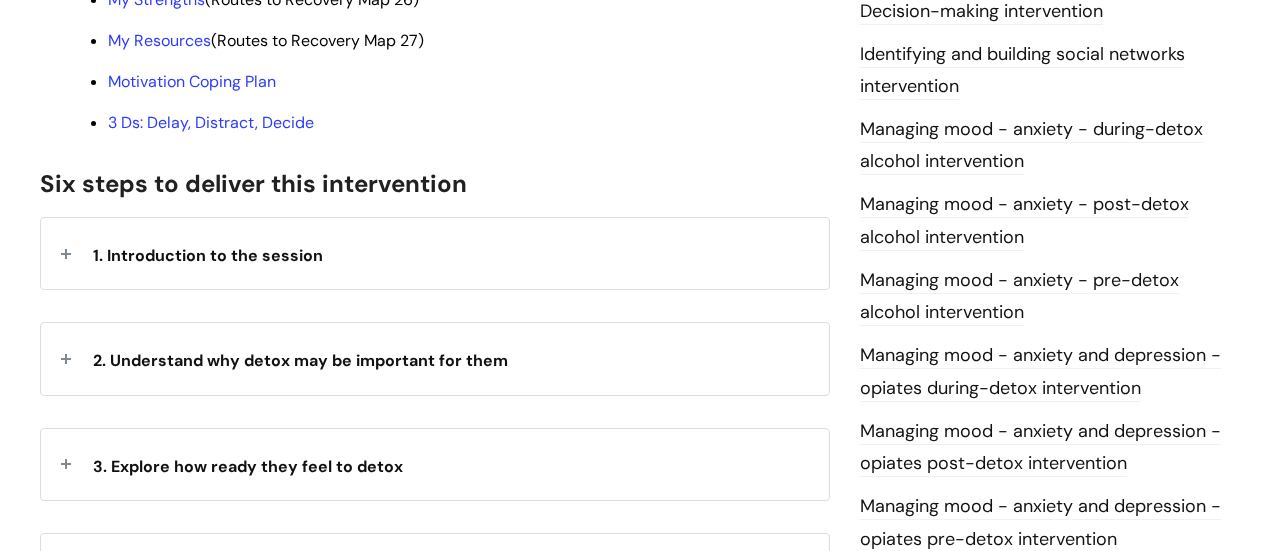 click on "1. Introduction to the session" at bounding box center (435, 253) 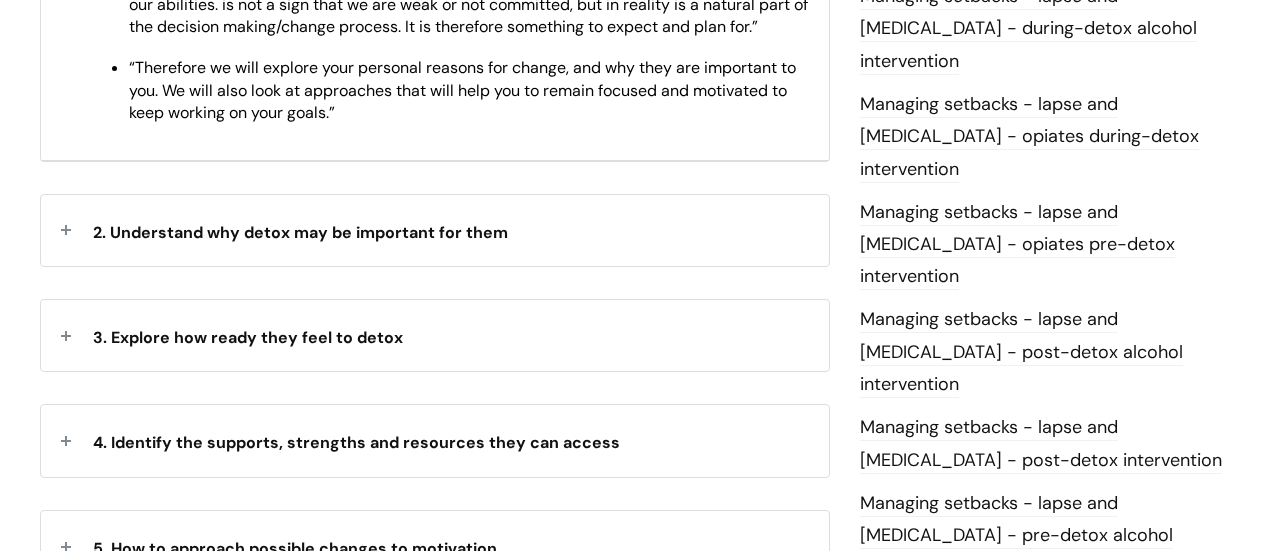 scroll, scrollTop: 1760, scrollLeft: 0, axis: vertical 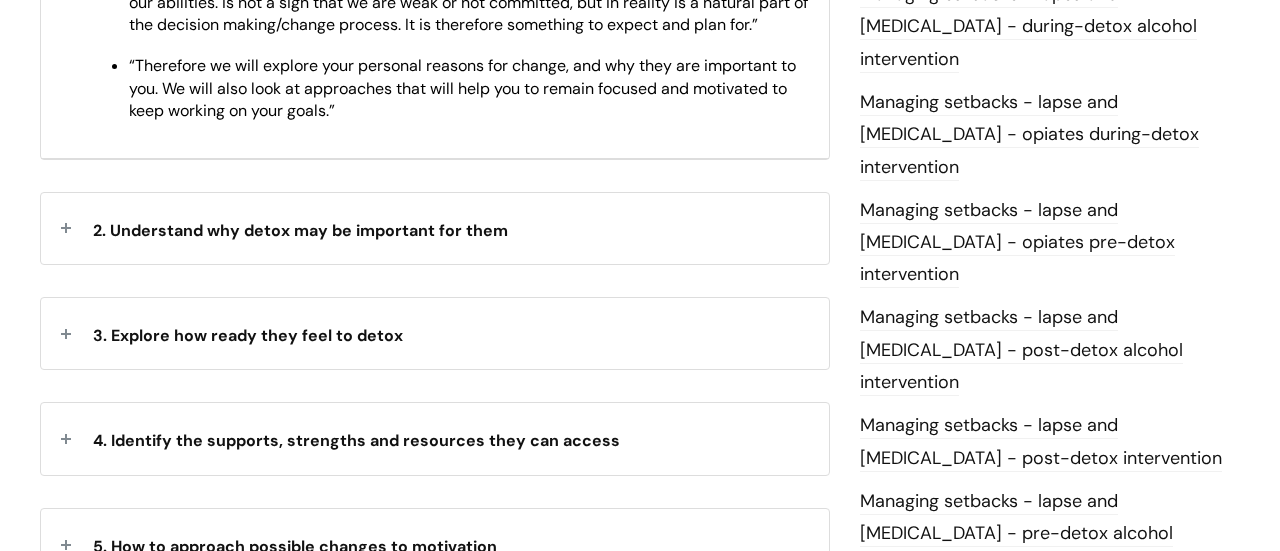 click on "2. Understand why detox may be important for them" at bounding box center [435, 228] 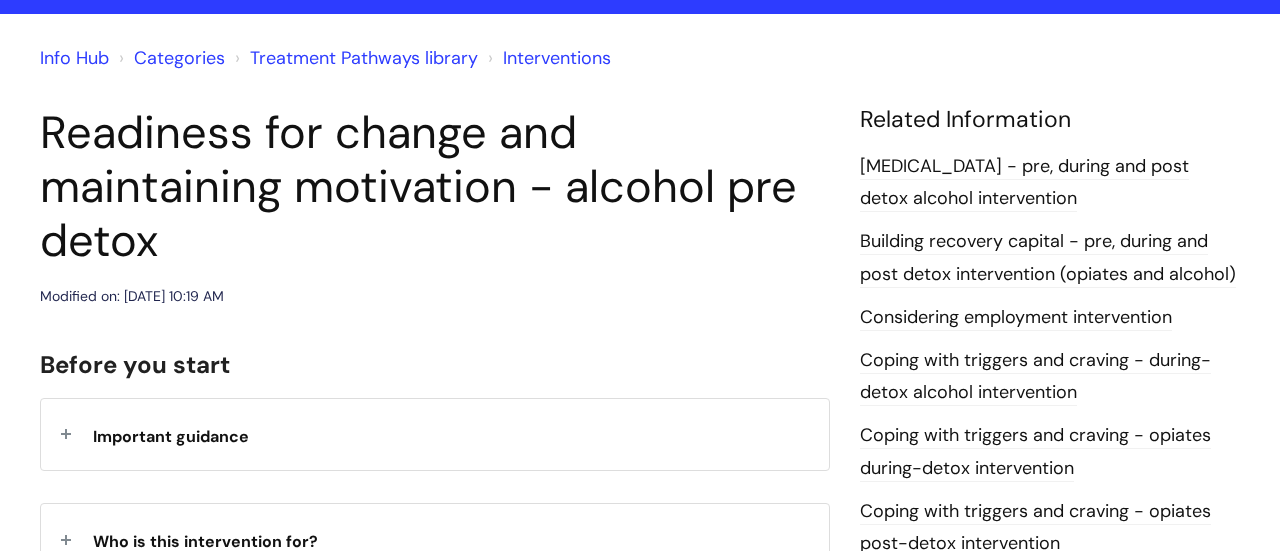 scroll, scrollTop: 148, scrollLeft: 0, axis: vertical 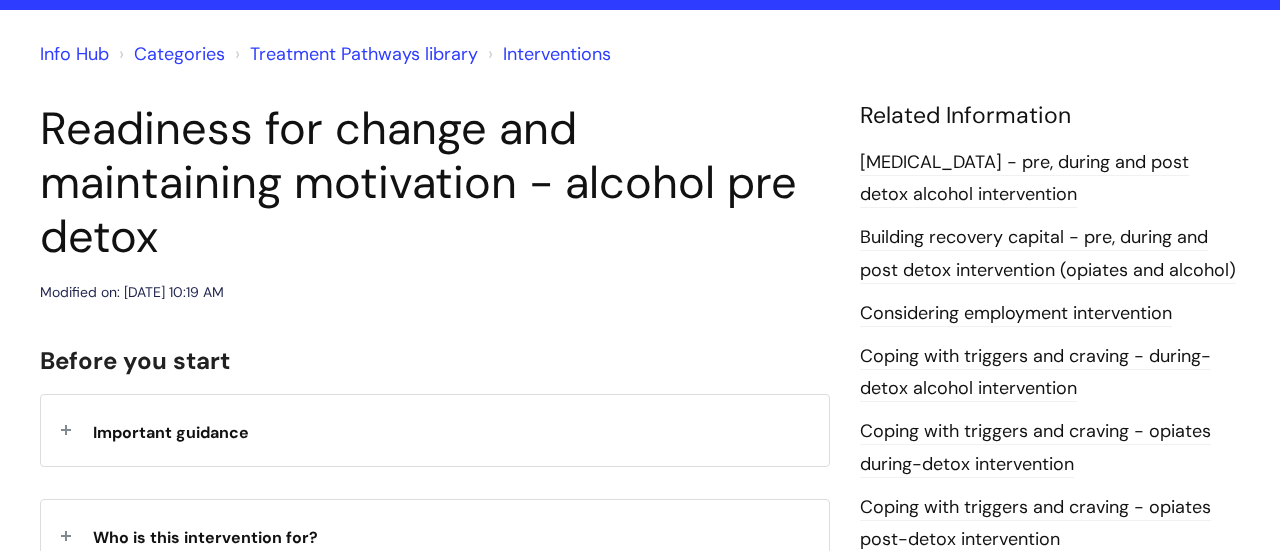 drag, startPoint x: 14, startPoint y: 140, endPoint x: 674, endPoint y: 194, distance: 662.2054 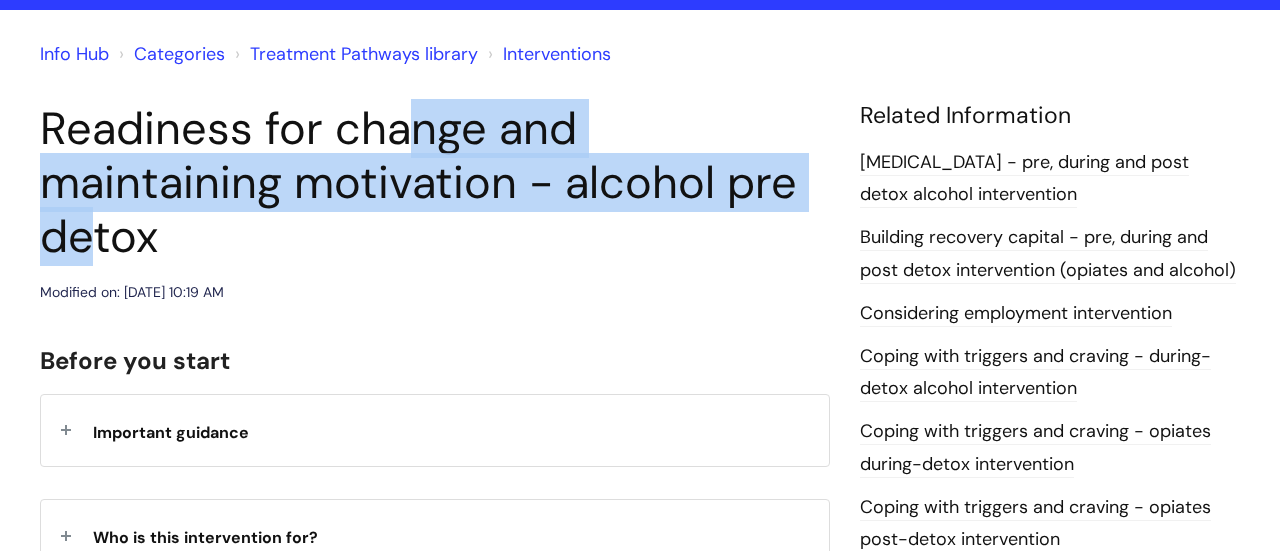drag, startPoint x: 21, startPoint y: 131, endPoint x: 251, endPoint y: 183, distance: 235.80501 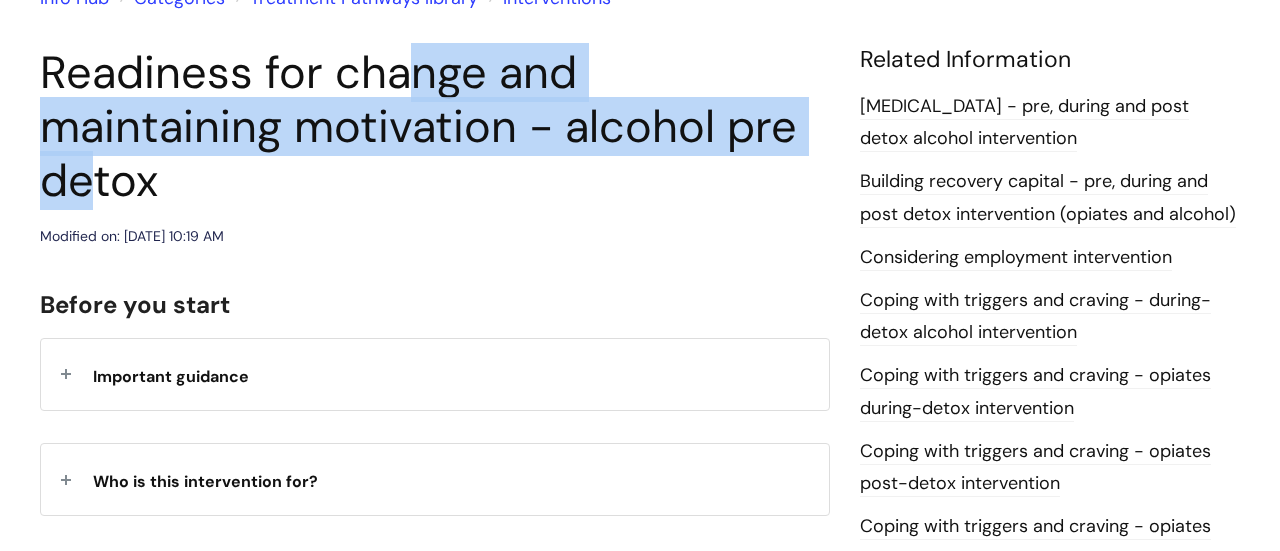 scroll, scrollTop: 320, scrollLeft: 0, axis: vertical 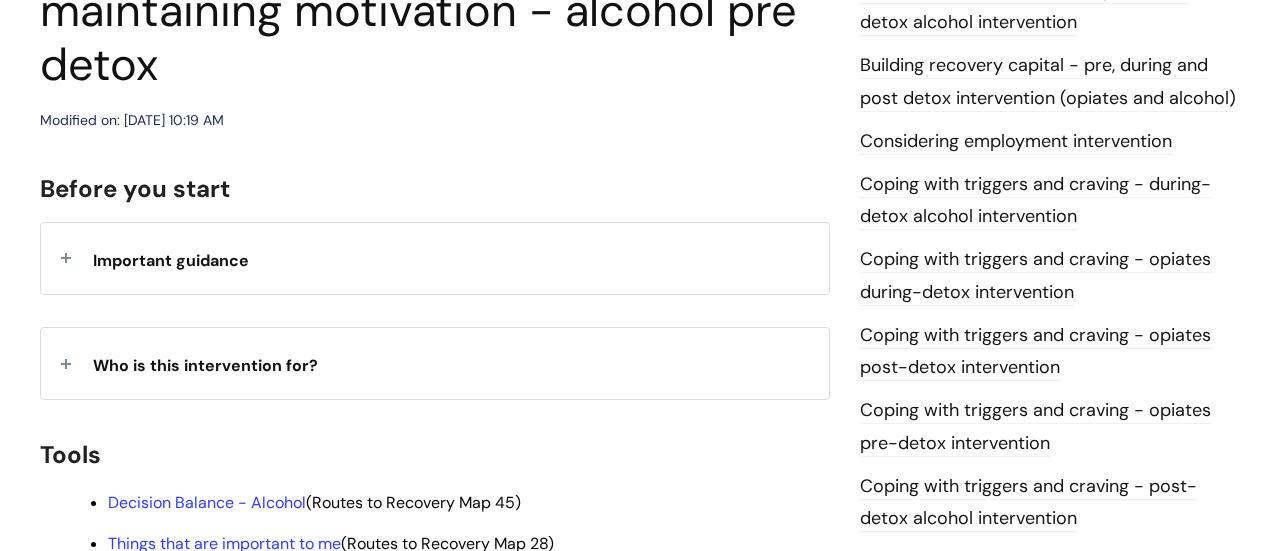 click on "Important guidance" at bounding box center (435, 258) 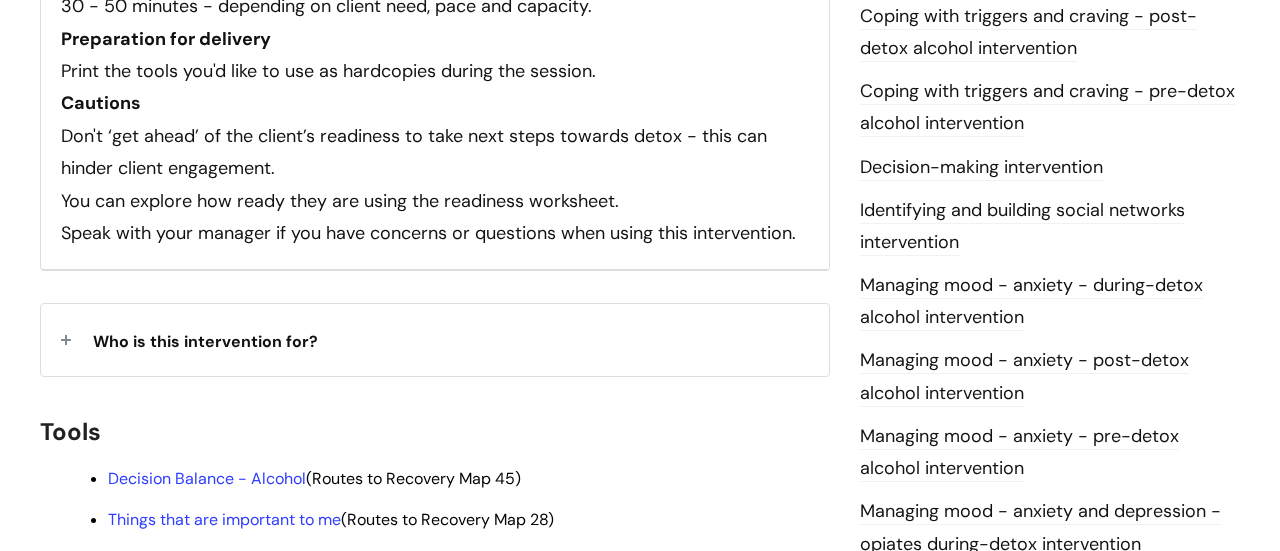 click on "Who is this intervention for?" at bounding box center (435, 339) 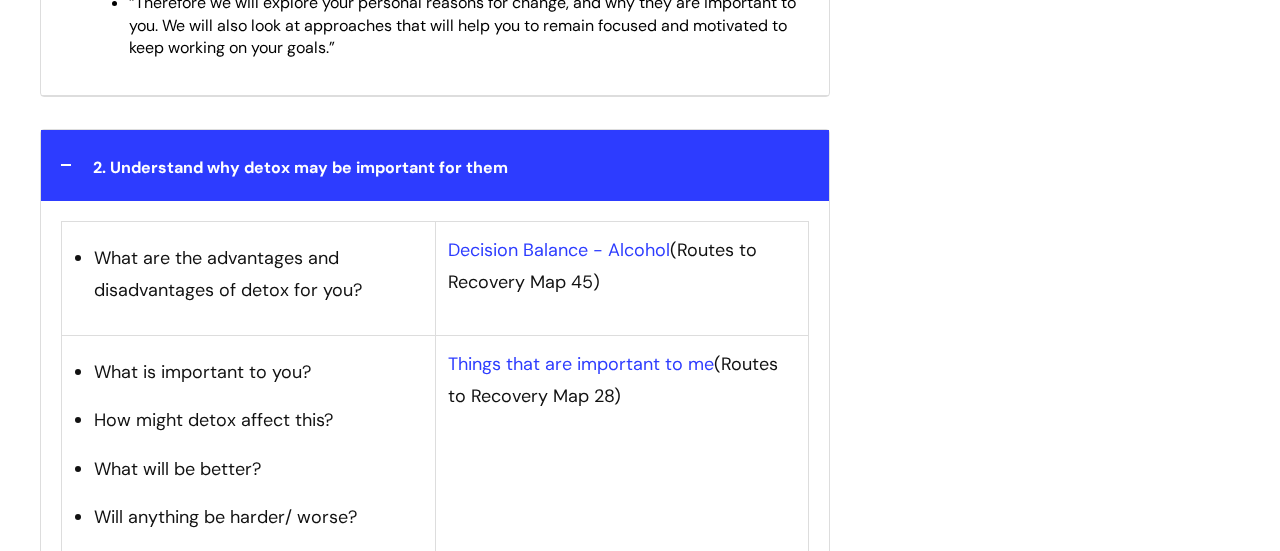 scroll, scrollTop: 2708, scrollLeft: 0, axis: vertical 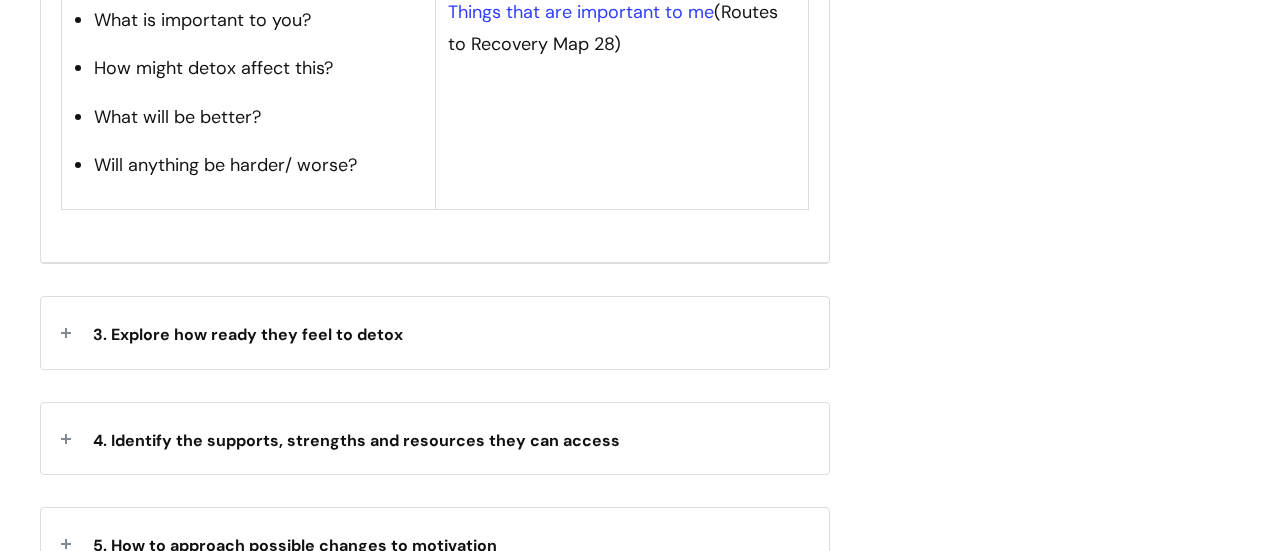 click on "3. Explore how ready they feel to detox" at bounding box center [435, 332] 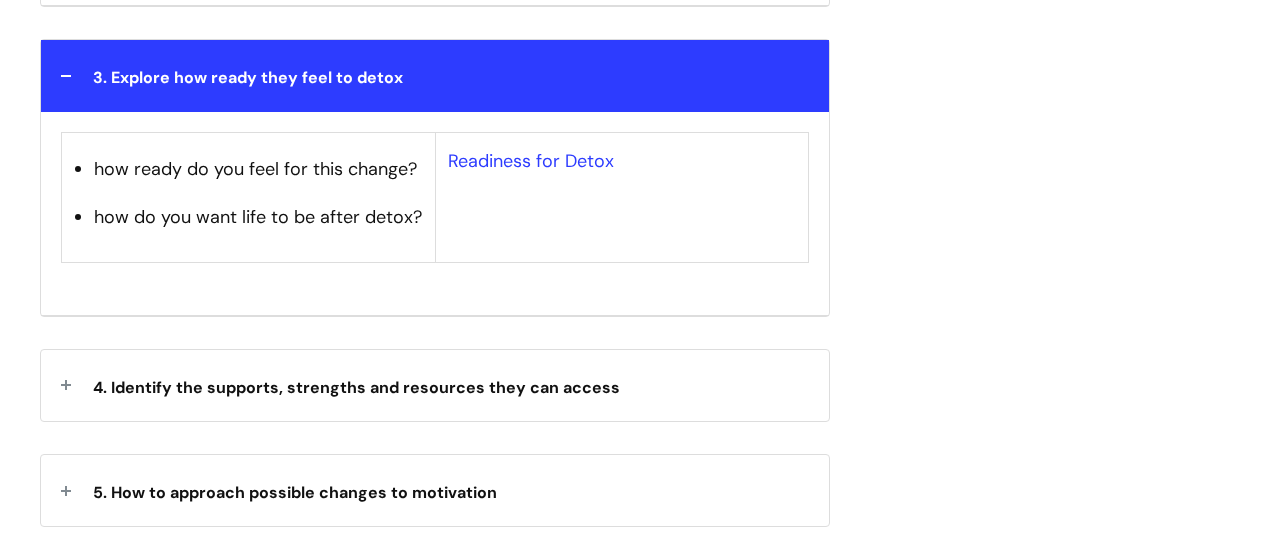 click on "4. Identify the supports, strengths and resources they can access" at bounding box center (356, 387) 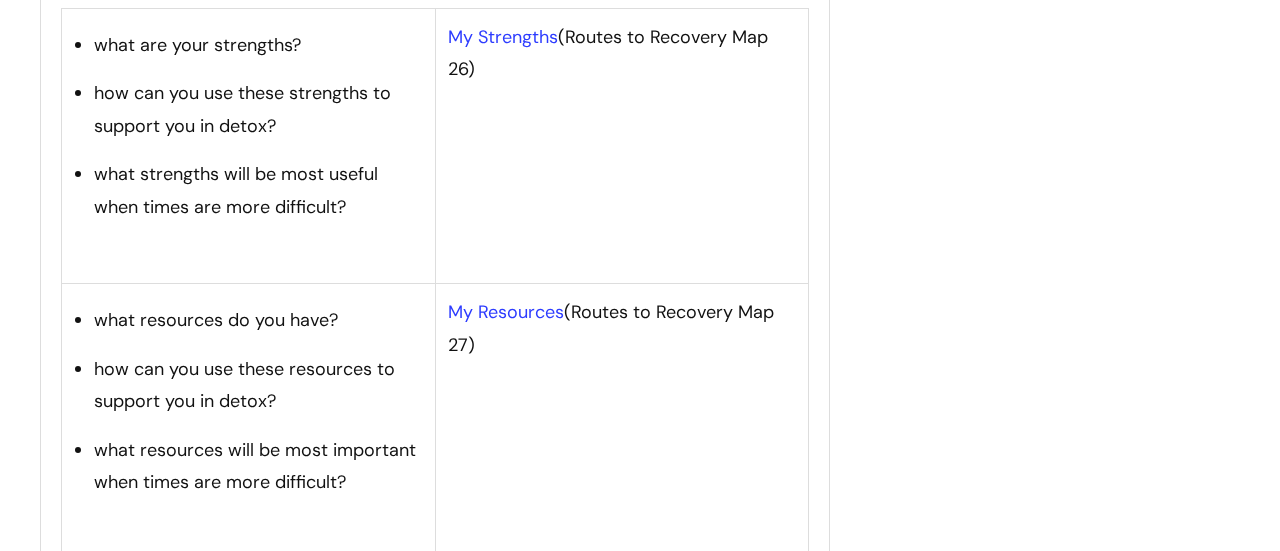 scroll, scrollTop: 3672, scrollLeft: 0, axis: vertical 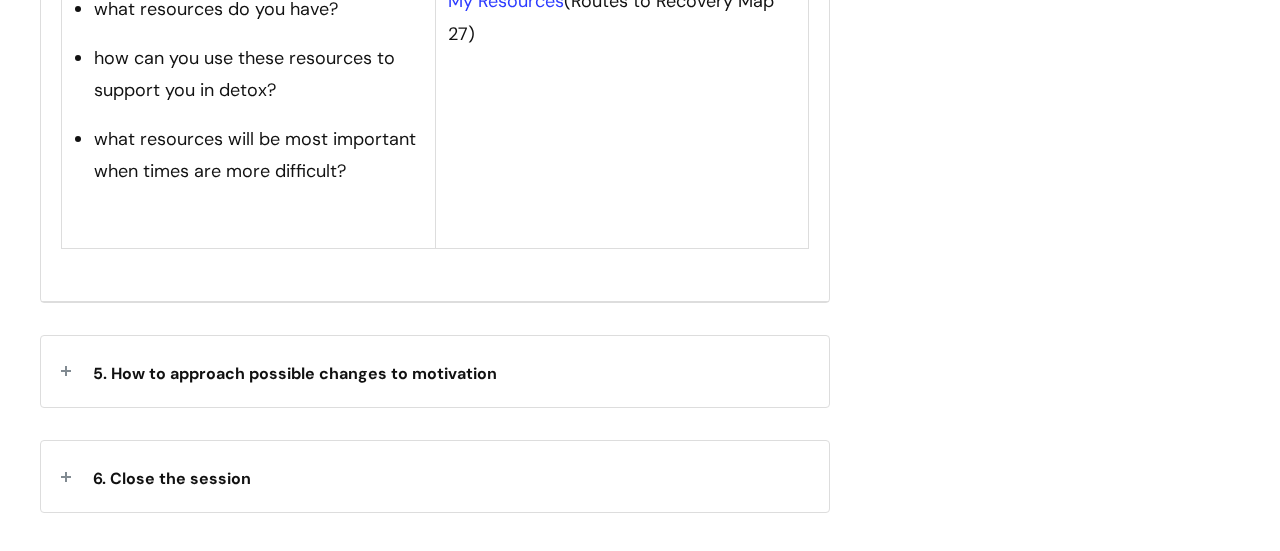 click on "5. How to approach possible changes to motivation" at bounding box center (435, 371) 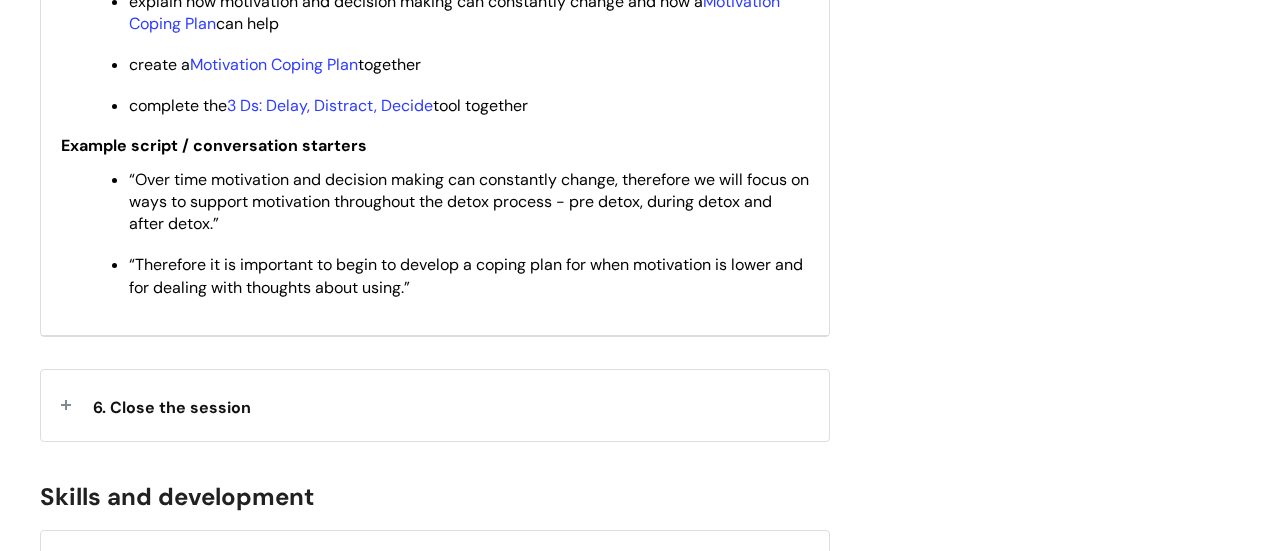 scroll, scrollTop: 4436, scrollLeft: 0, axis: vertical 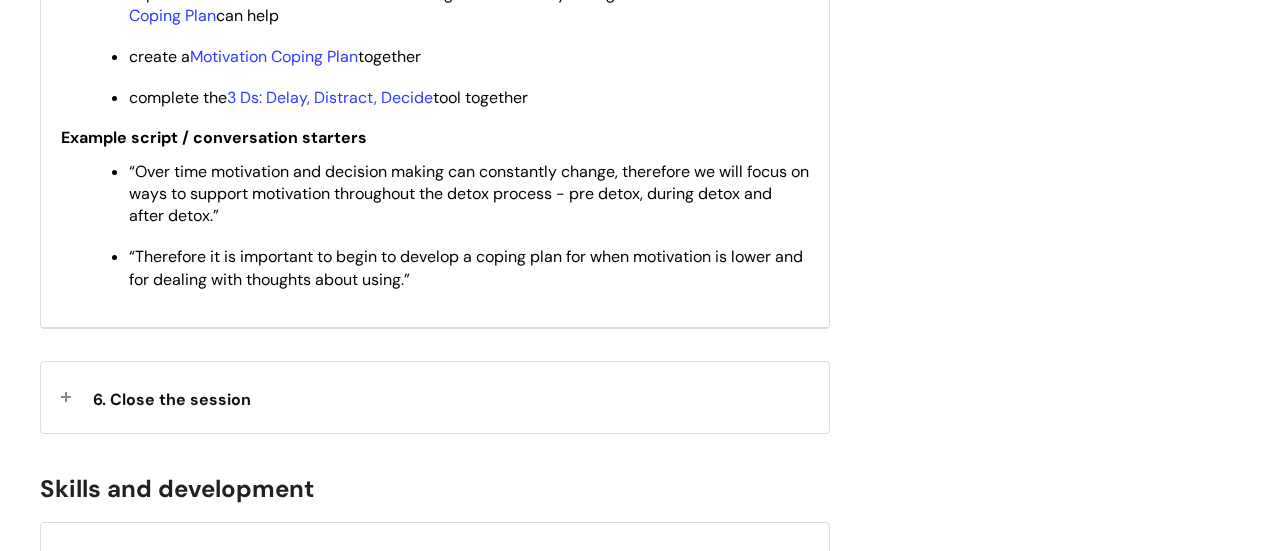 click on "6. Close the session" at bounding box center [435, 397] 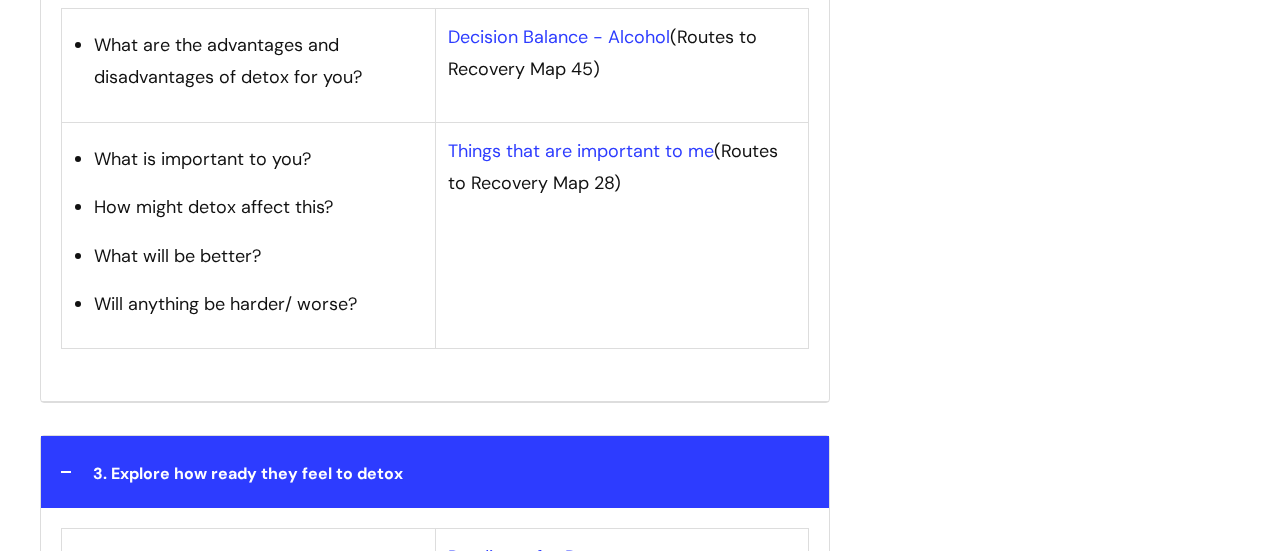 scroll, scrollTop: 2833, scrollLeft: 0, axis: vertical 